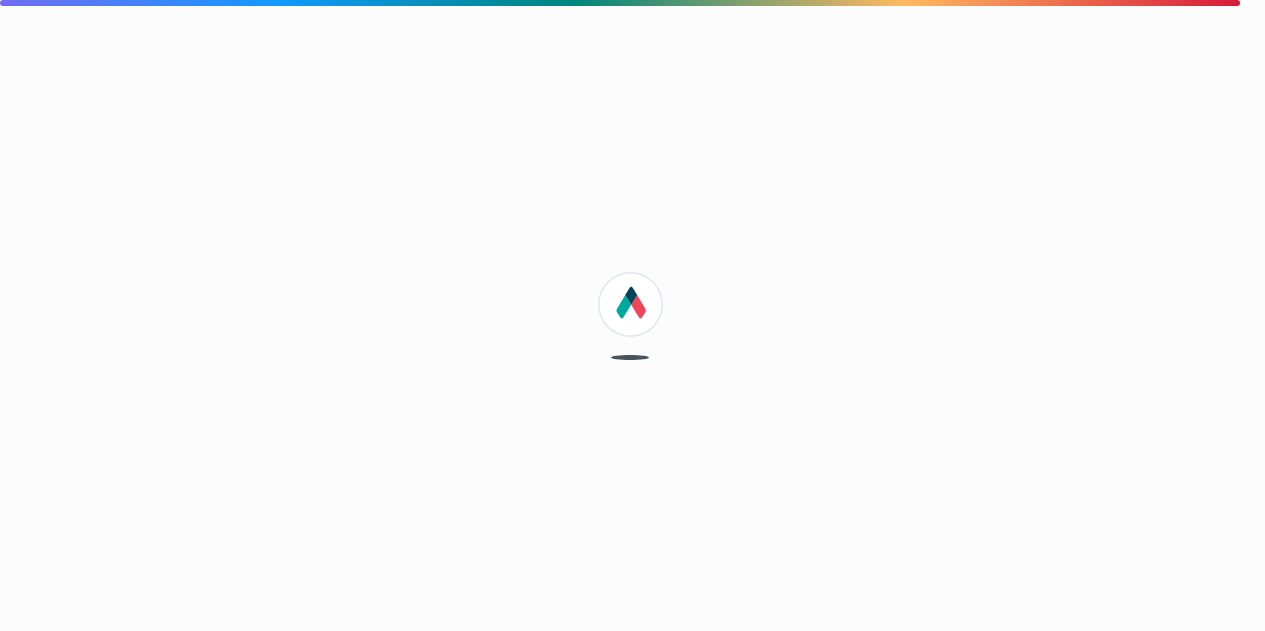 scroll, scrollTop: 0, scrollLeft: 0, axis: both 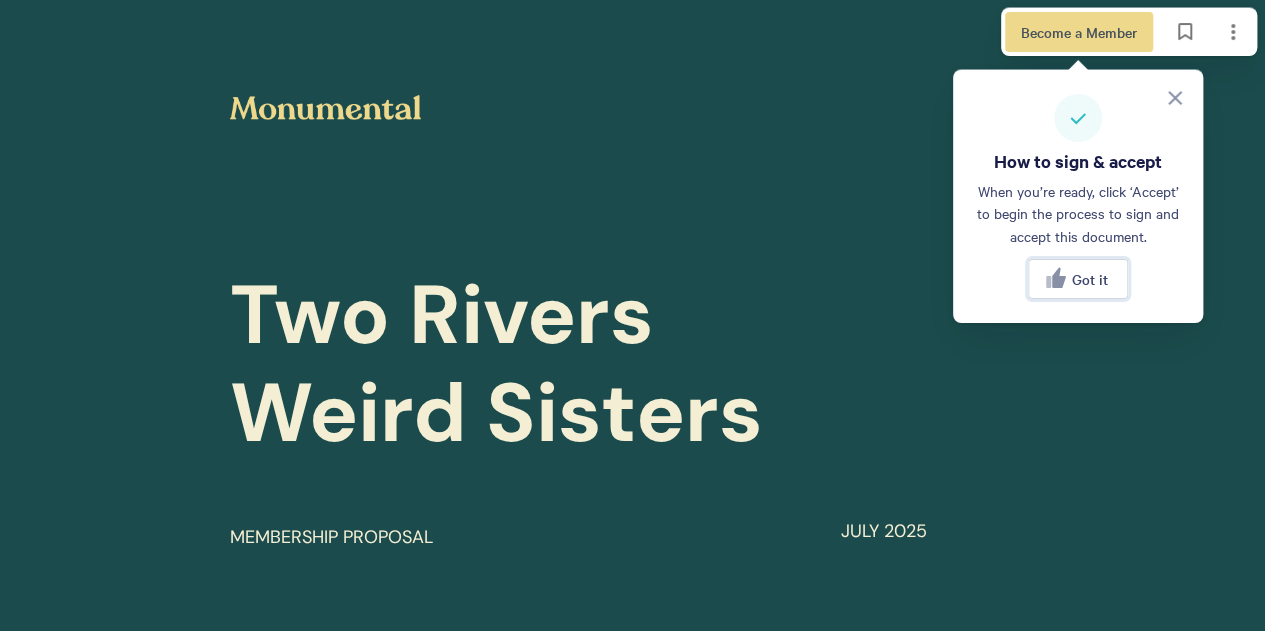 click on "Got it" at bounding box center [1090, 279] 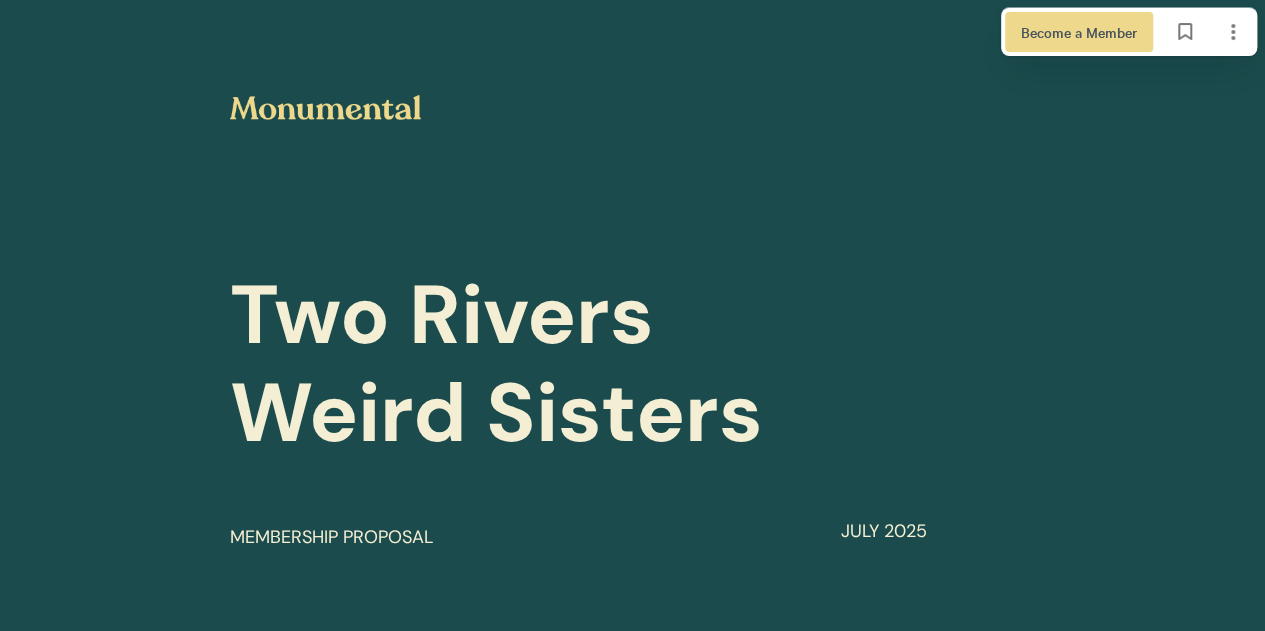 click on "Become a Member" at bounding box center (1129, 32) 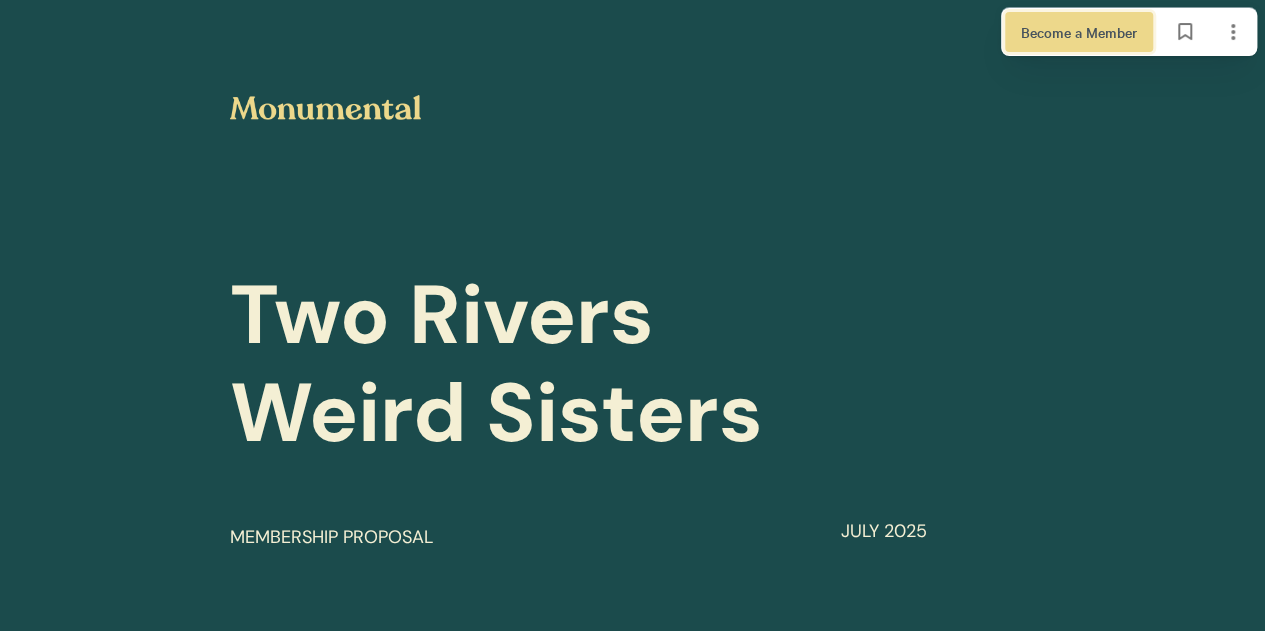 click on "Become a Member" at bounding box center (1079, 32) 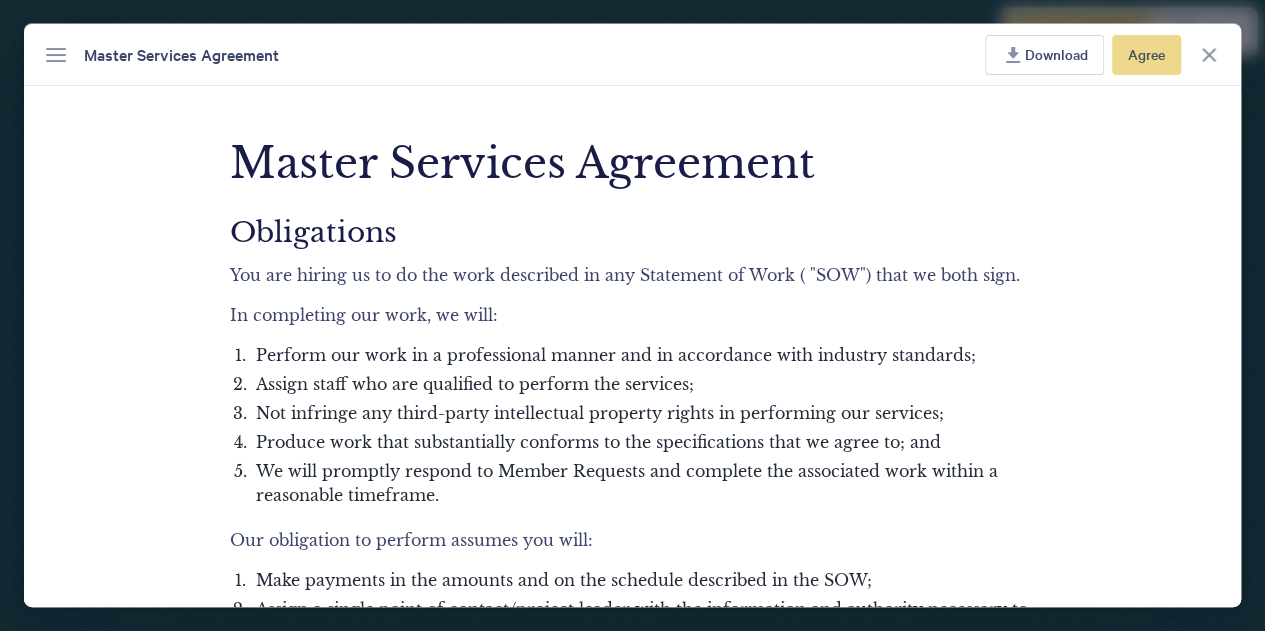 scroll, scrollTop: 40, scrollLeft: 0, axis: vertical 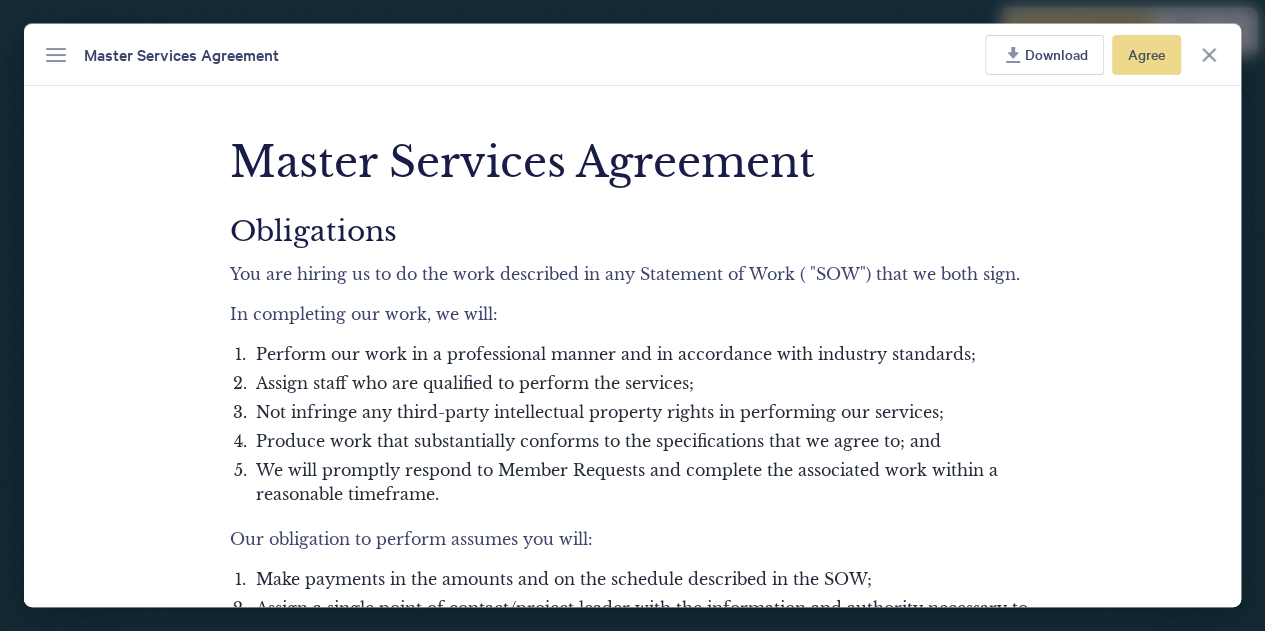 click 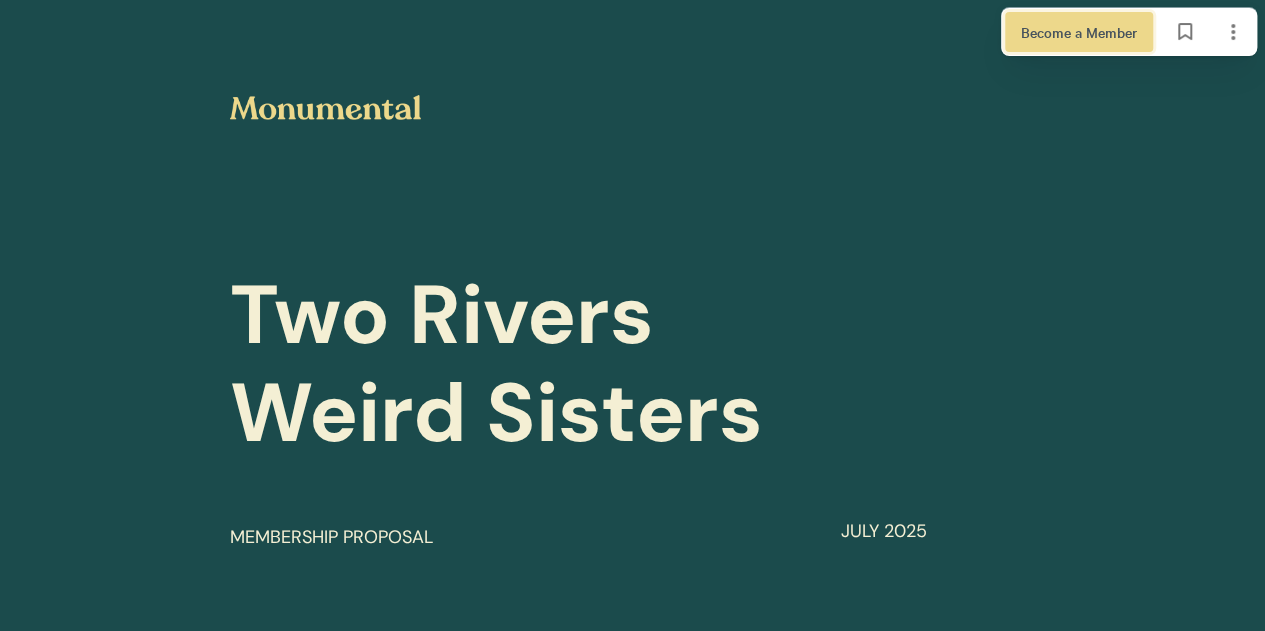 click on "Become a Member" at bounding box center [1079, 32] 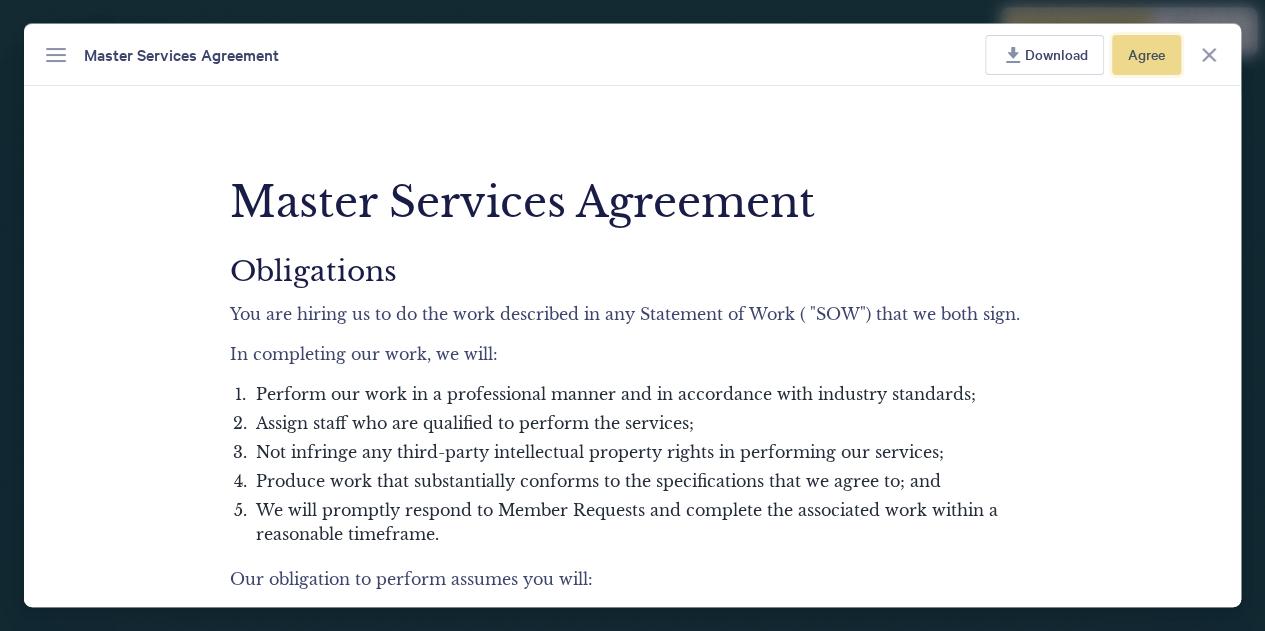 click on "Agree" at bounding box center (1146, 54) 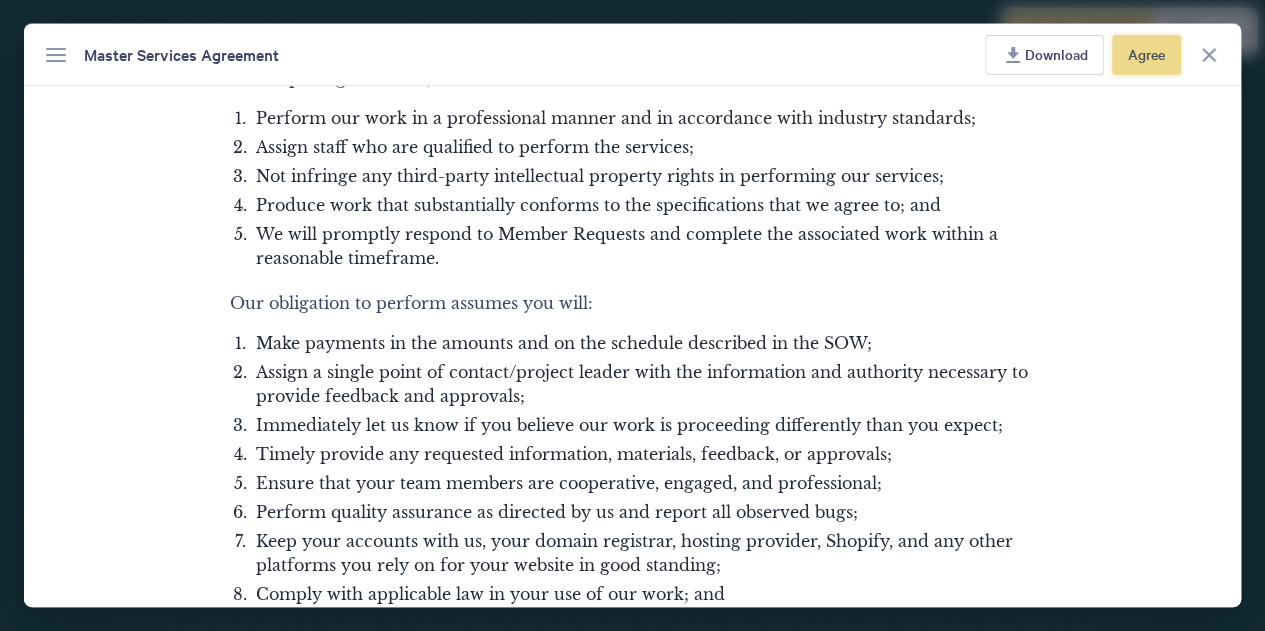 scroll, scrollTop: 86, scrollLeft: 0, axis: vertical 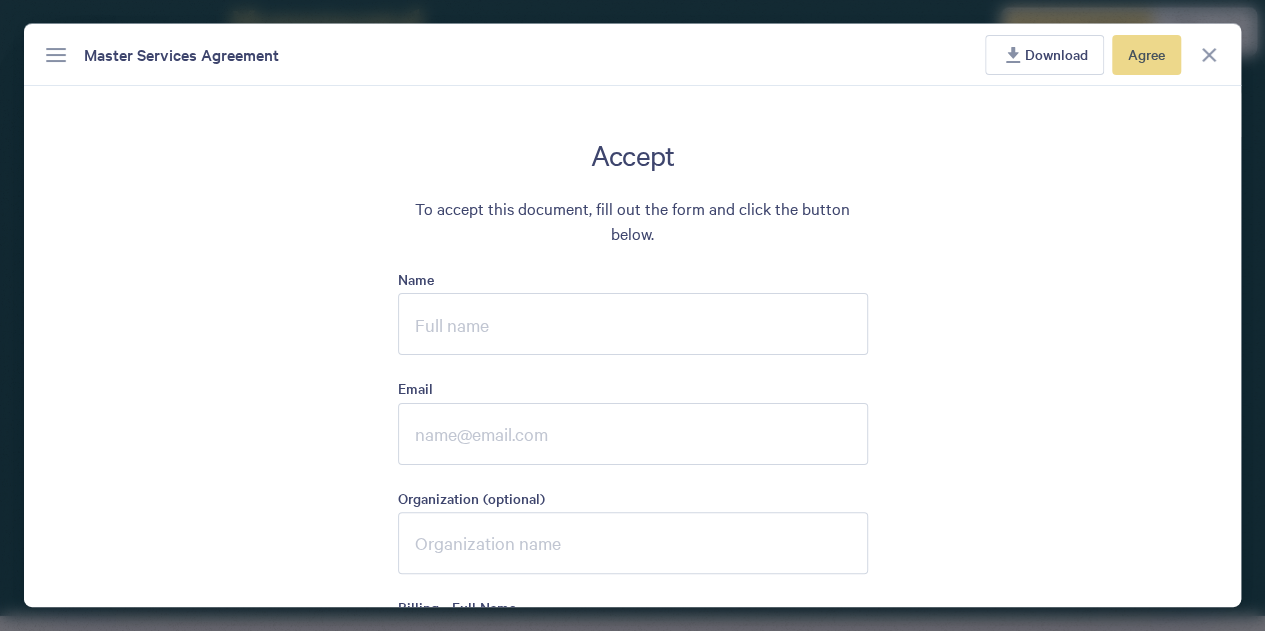 click on "Name" at bounding box center [633, 324] 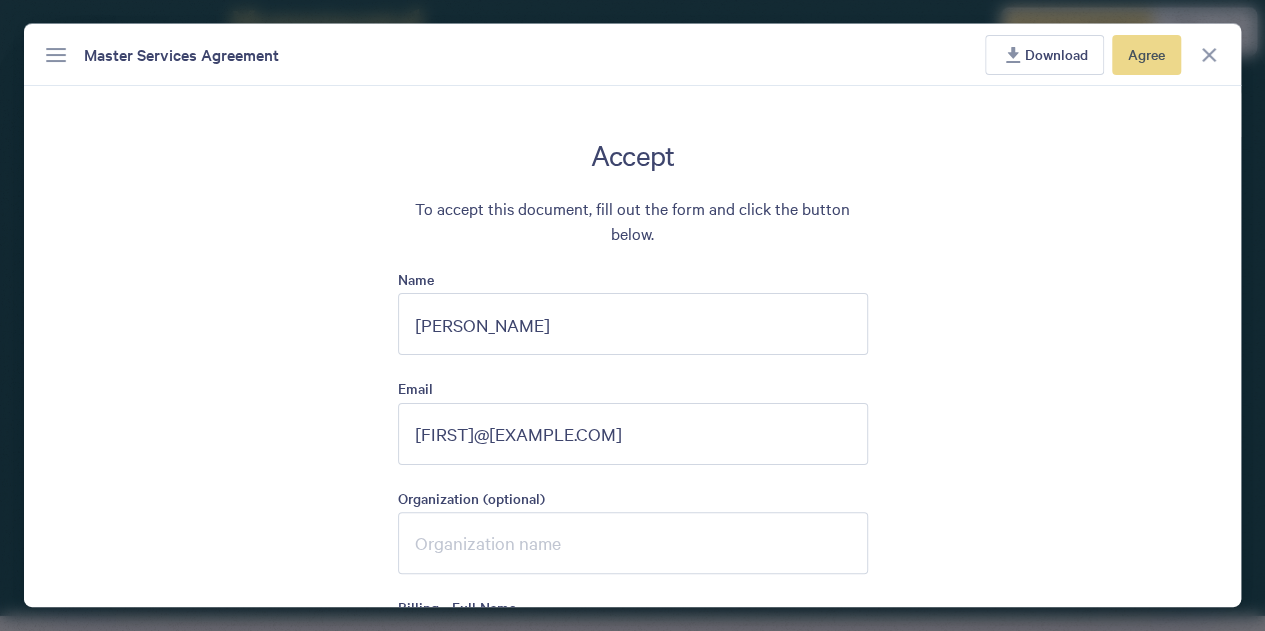 click on "[FIRST]@[EXAMPLE.COM]" at bounding box center (633, 434) 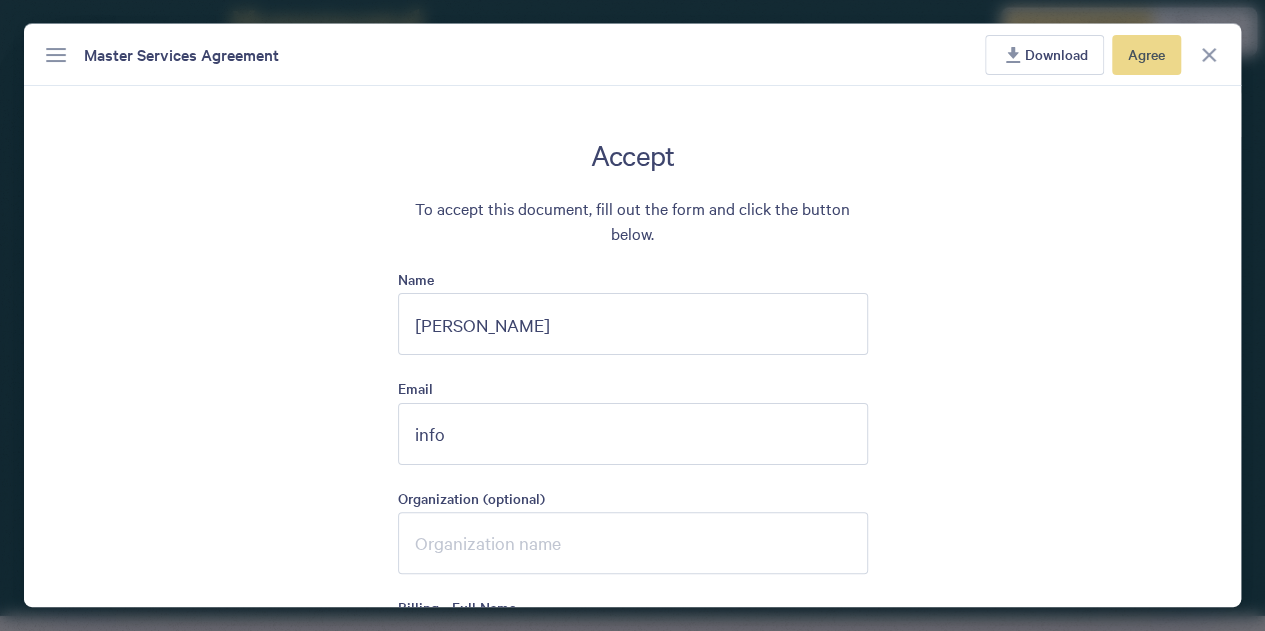 type on "hello@[EXAMPLE.COM]" 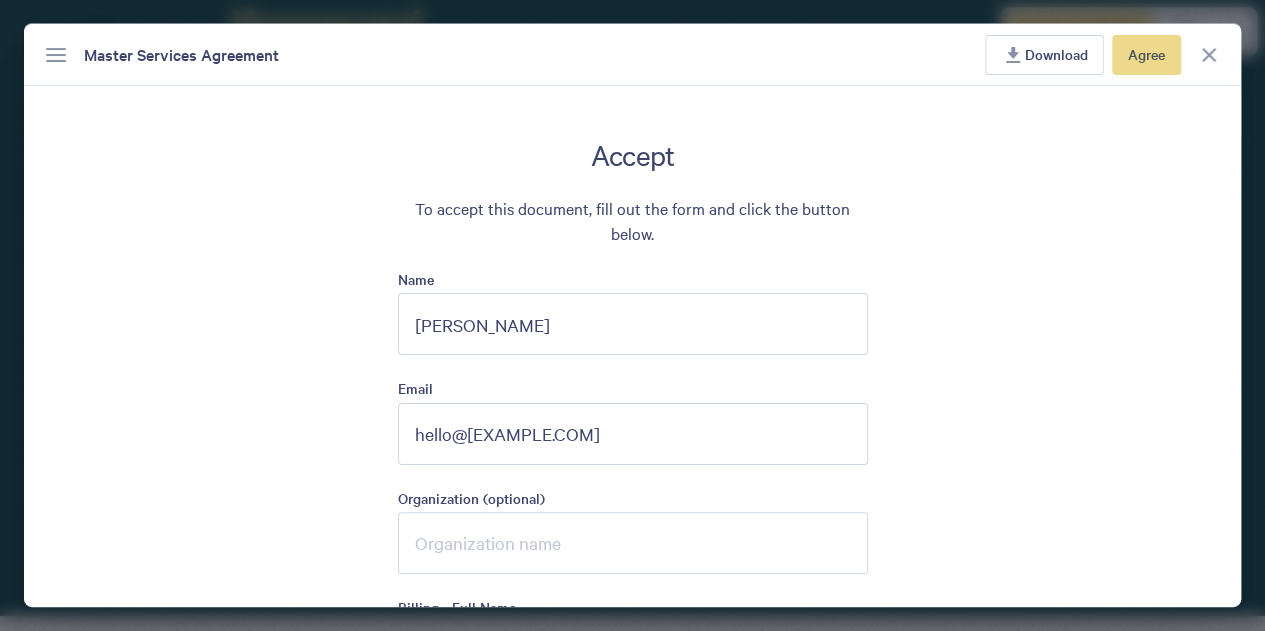 type on "[COMPANY_NAME]" 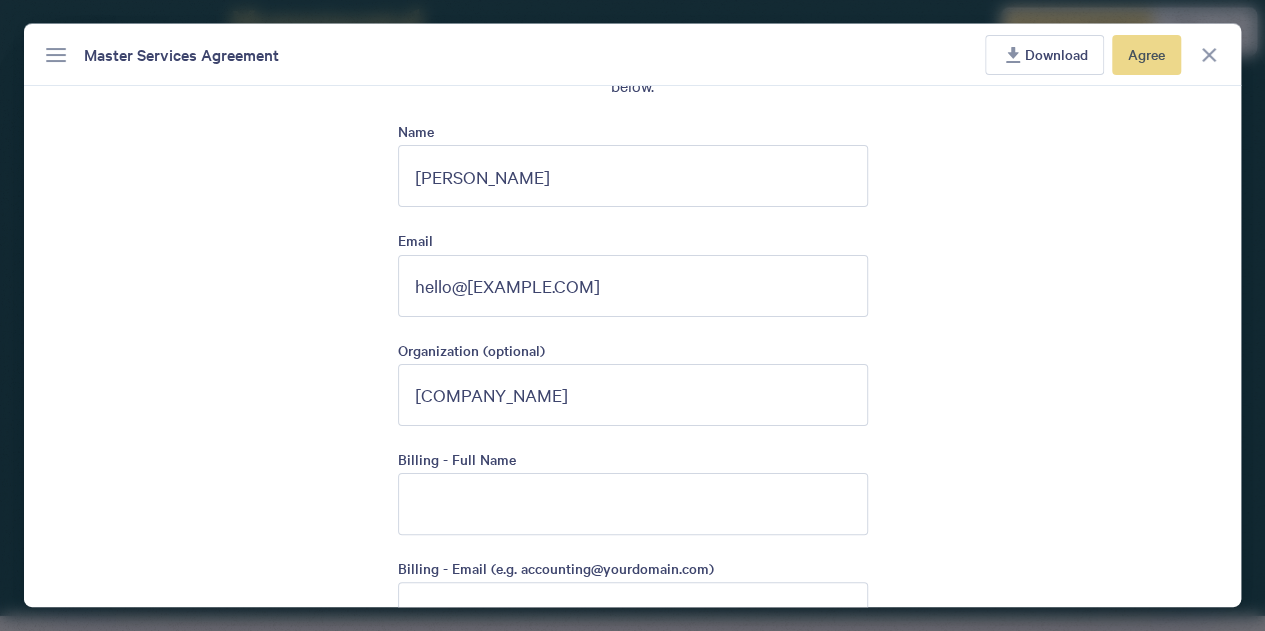 scroll, scrollTop: 5321, scrollLeft: 0, axis: vertical 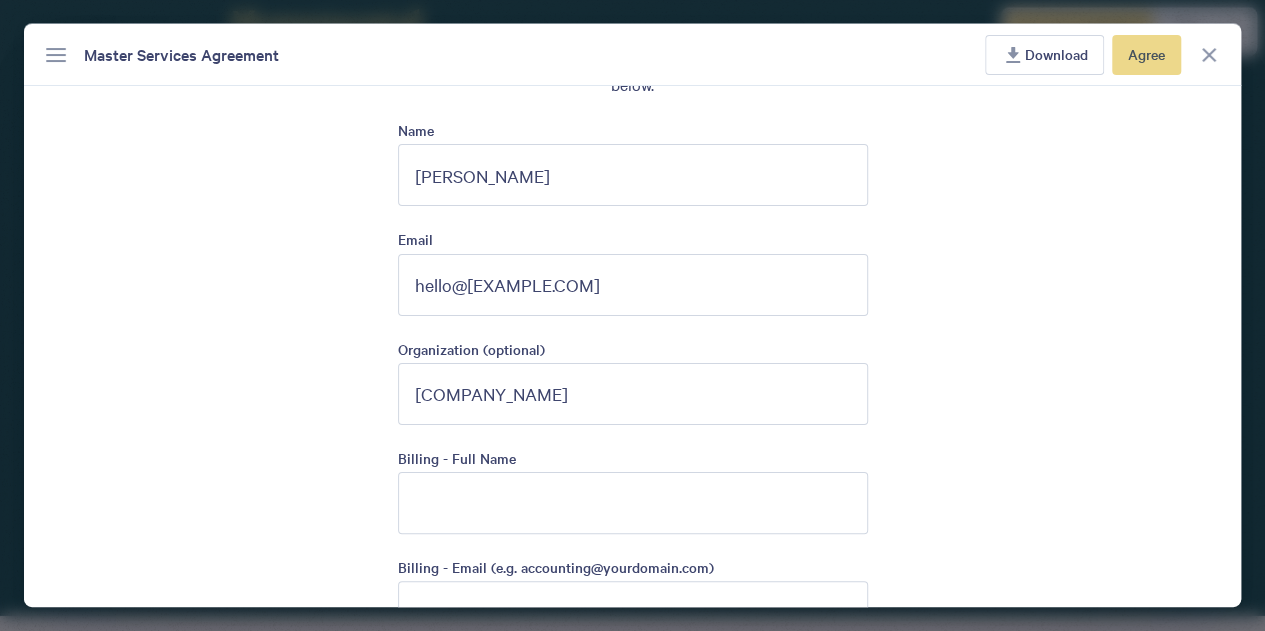 click on "Billing - Full Name" at bounding box center [633, 503] 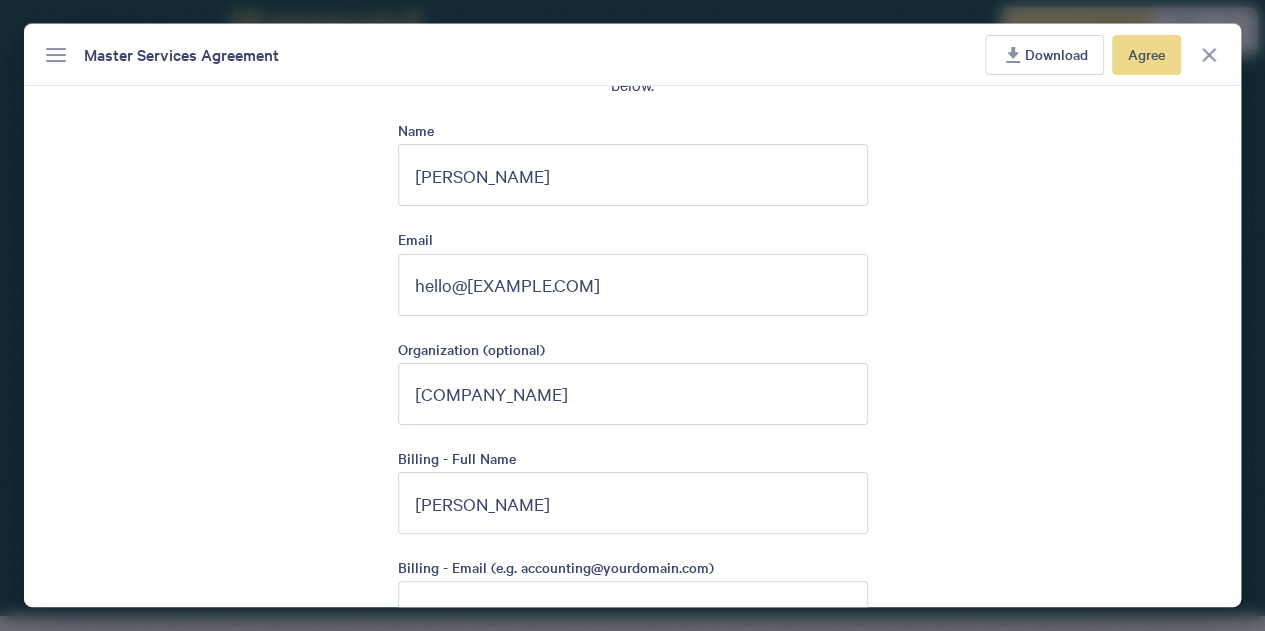type on "hello@[EXAMPLE.COM]" 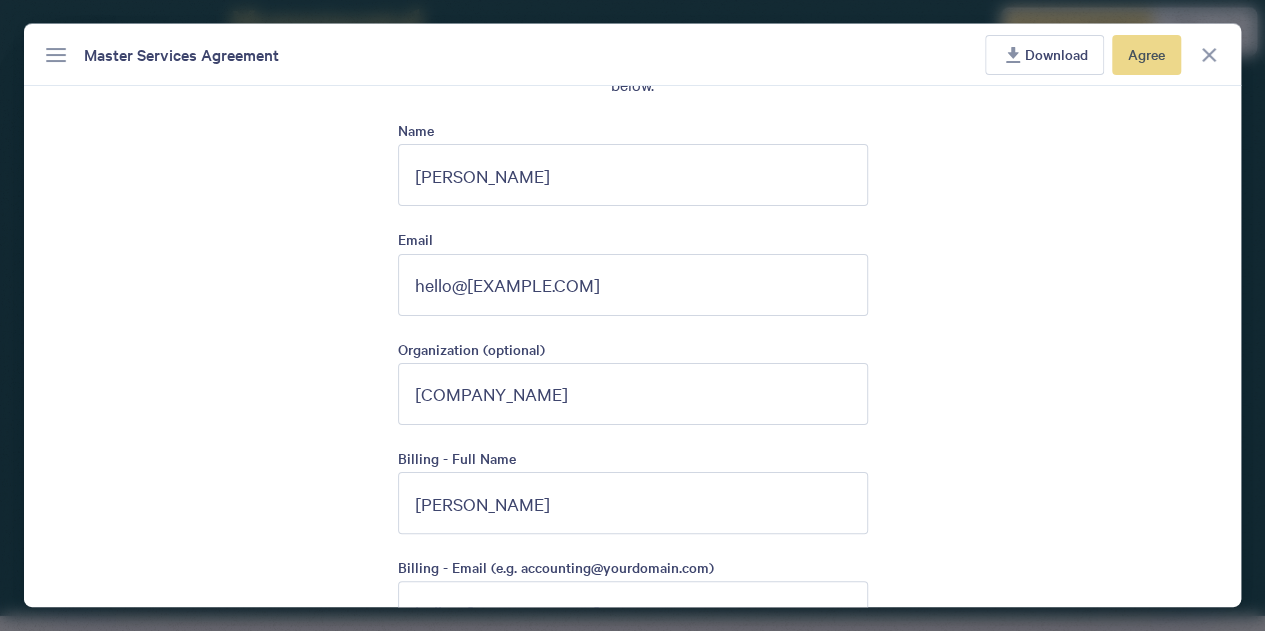 type on "[PHONE]" 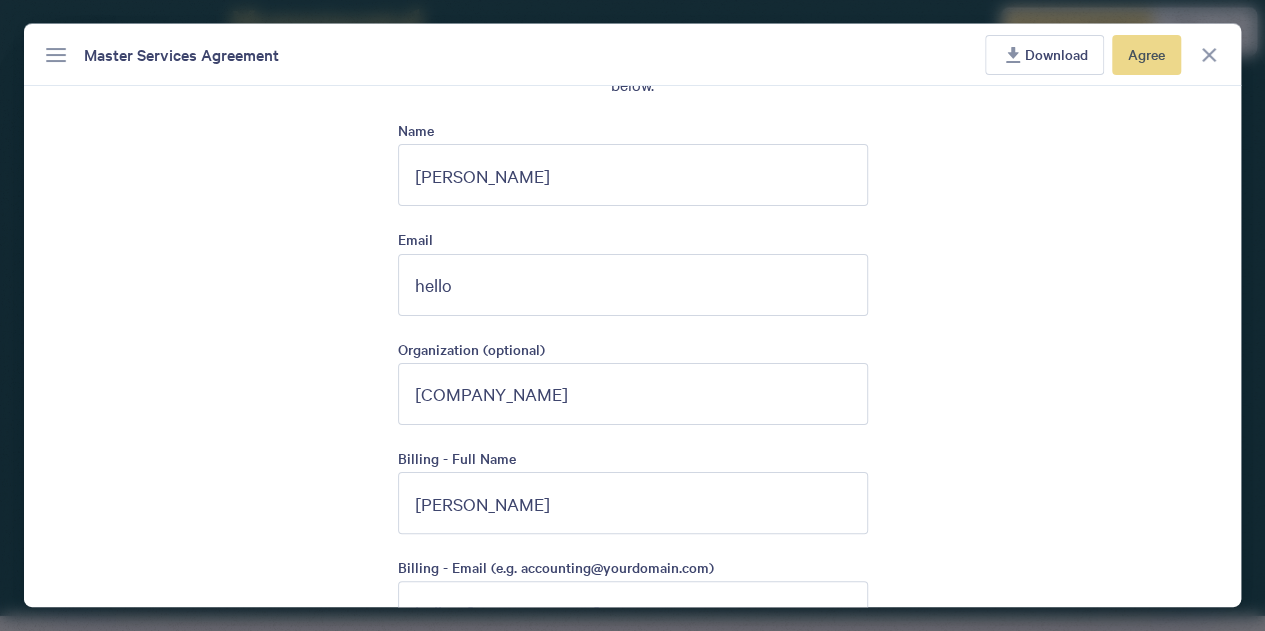 type on "hello@[EXAMPLE.COM]" 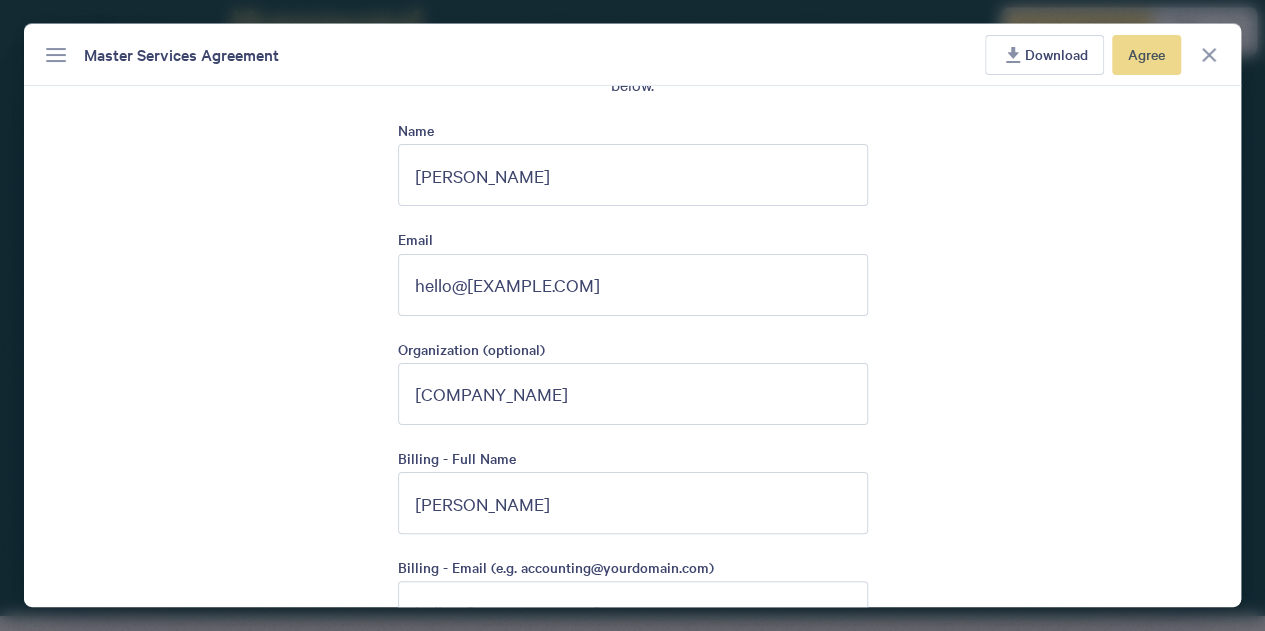 click on "[COMPANY_NAME]" at bounding box center [633, 394] 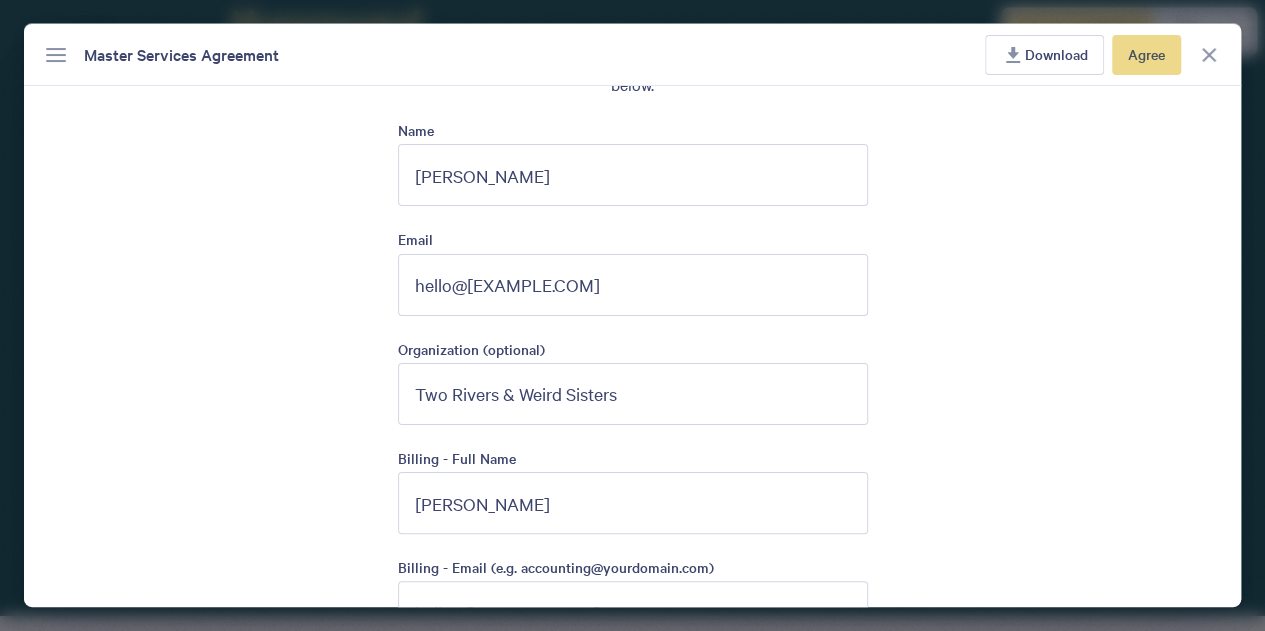 type on "Two Rivers & Weird Sisters" 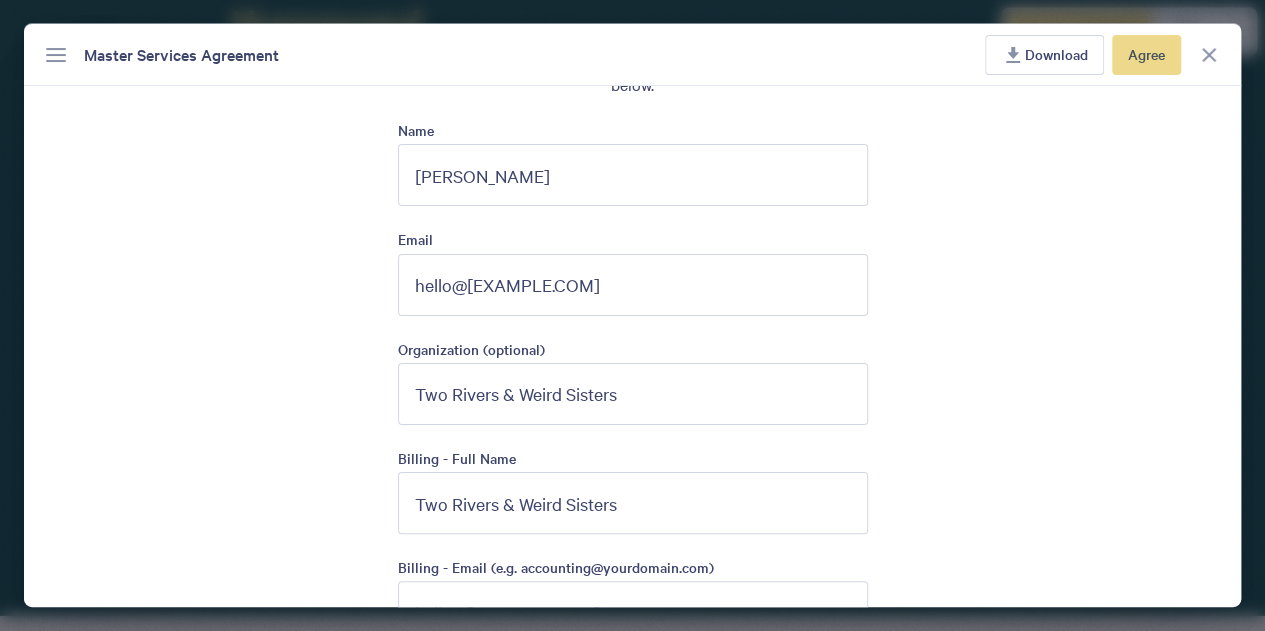type on "Two Rivers & Weird Sisters" 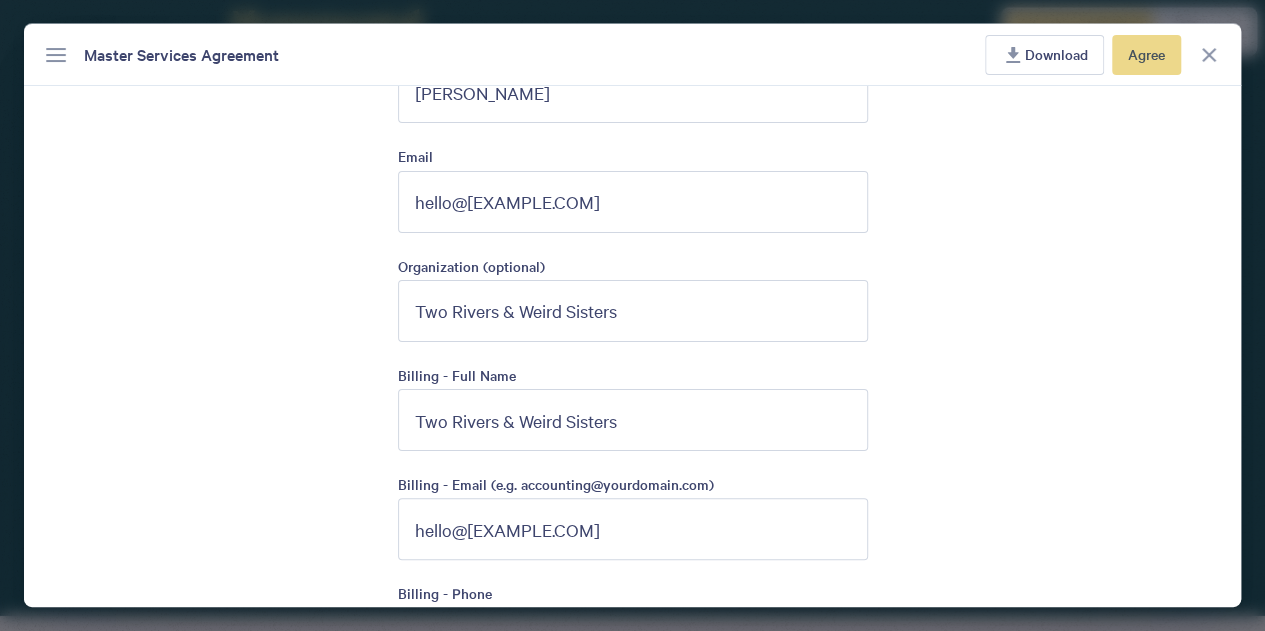 scroll, scrollTop: 5407, scrollLeft: 0, axis: vertical 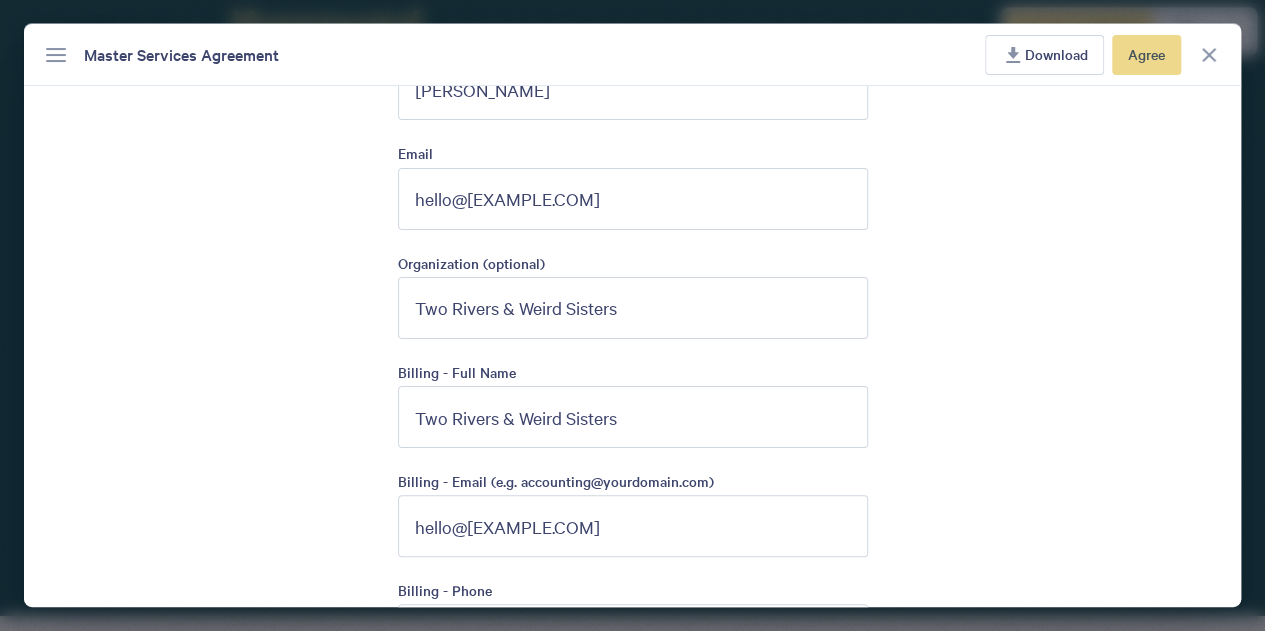 click on "hello@[EXAMPLE.COM]" at bounding box center [633, 526] 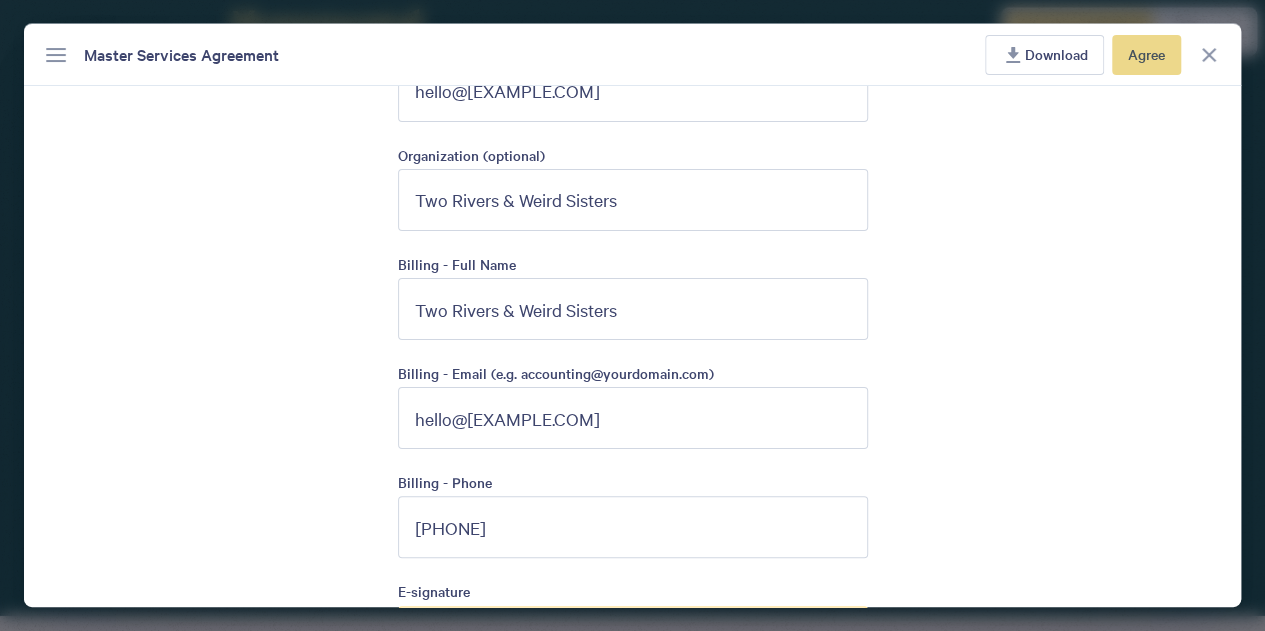 scroll, scrollTop: 5635, scrollLeft: 0, axis: vertical 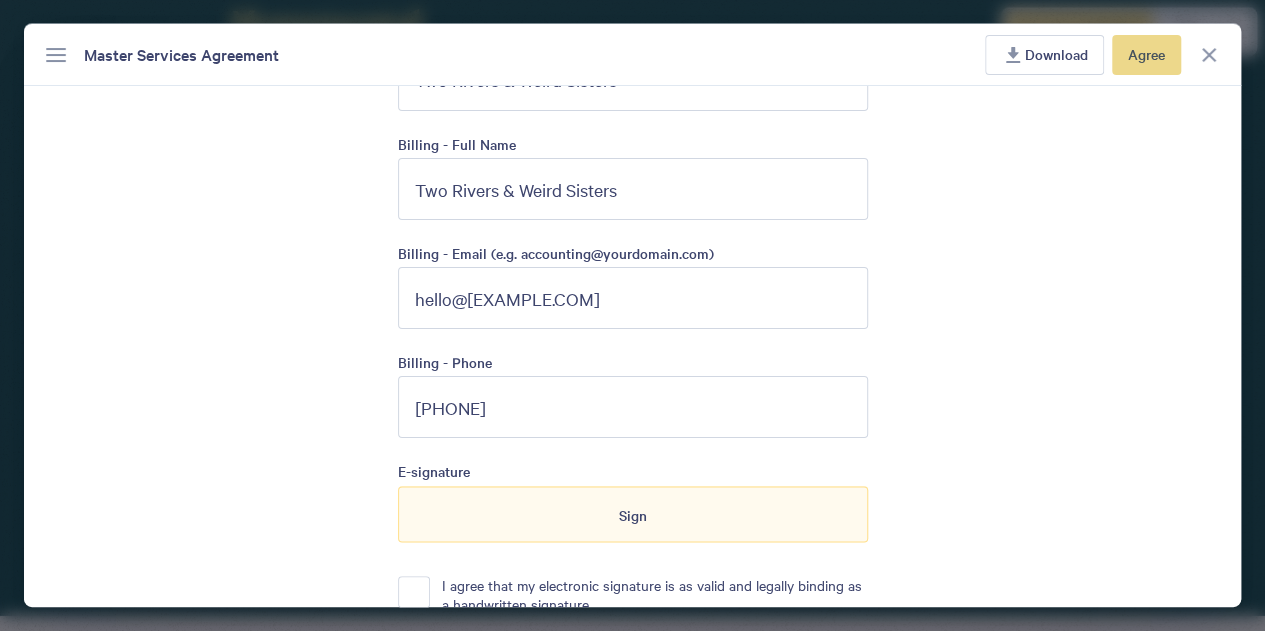type on "hello@[EXAMPLE.COM]" 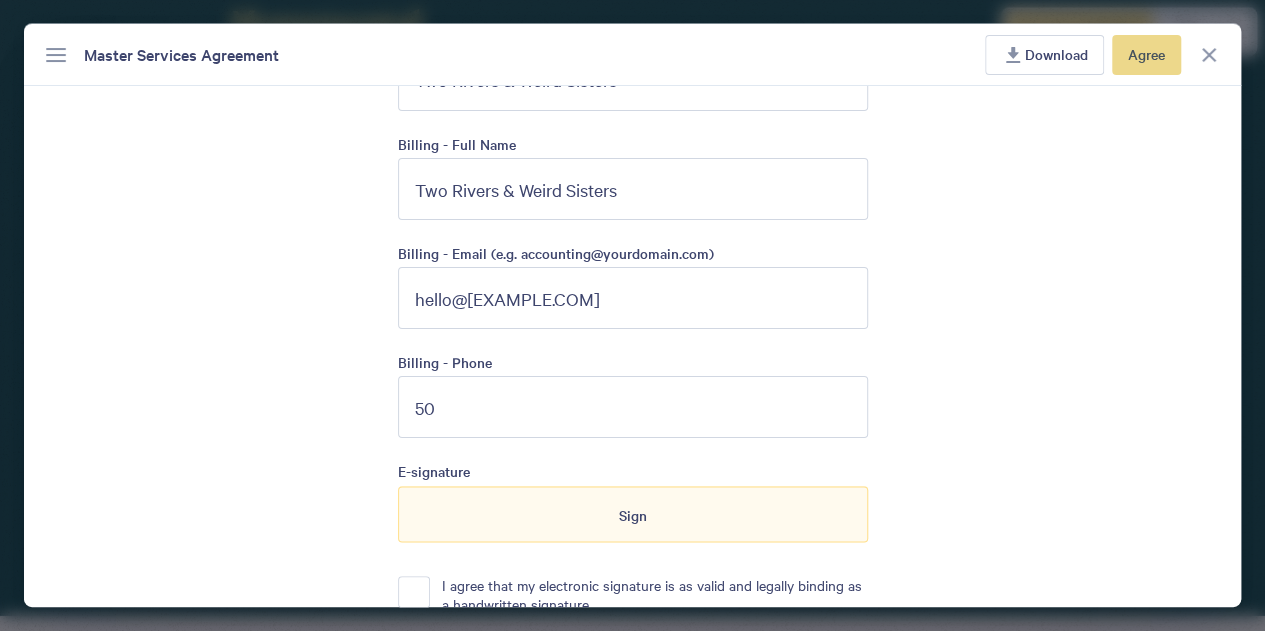 type on "5" 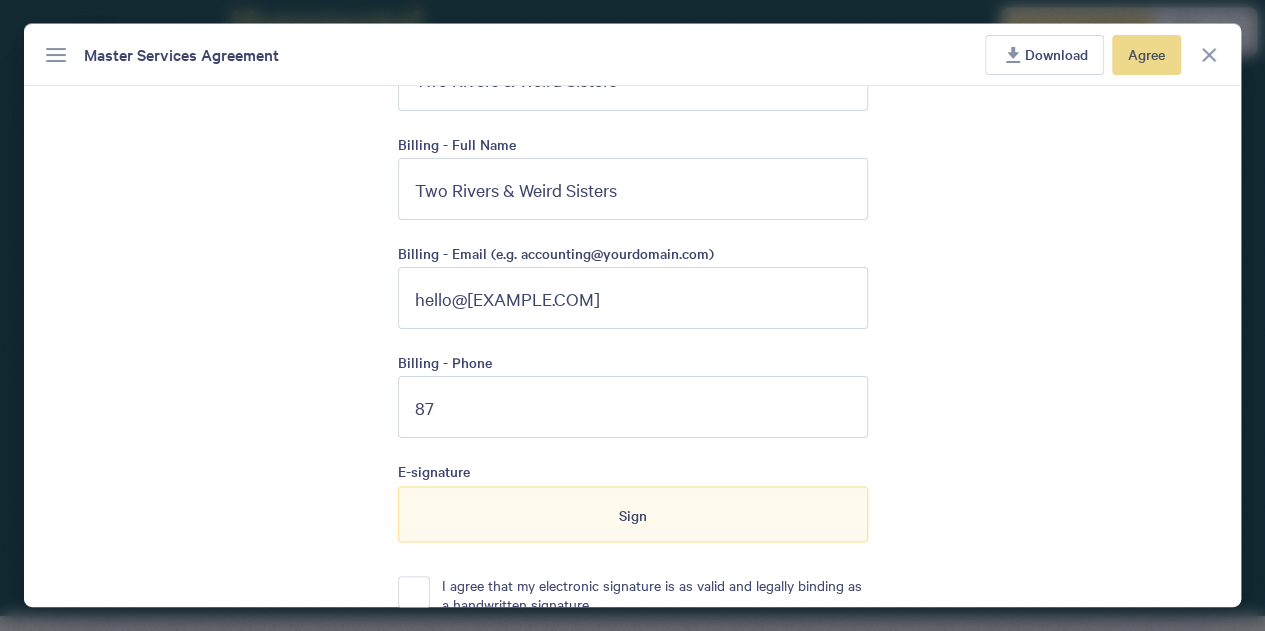 type on "8" 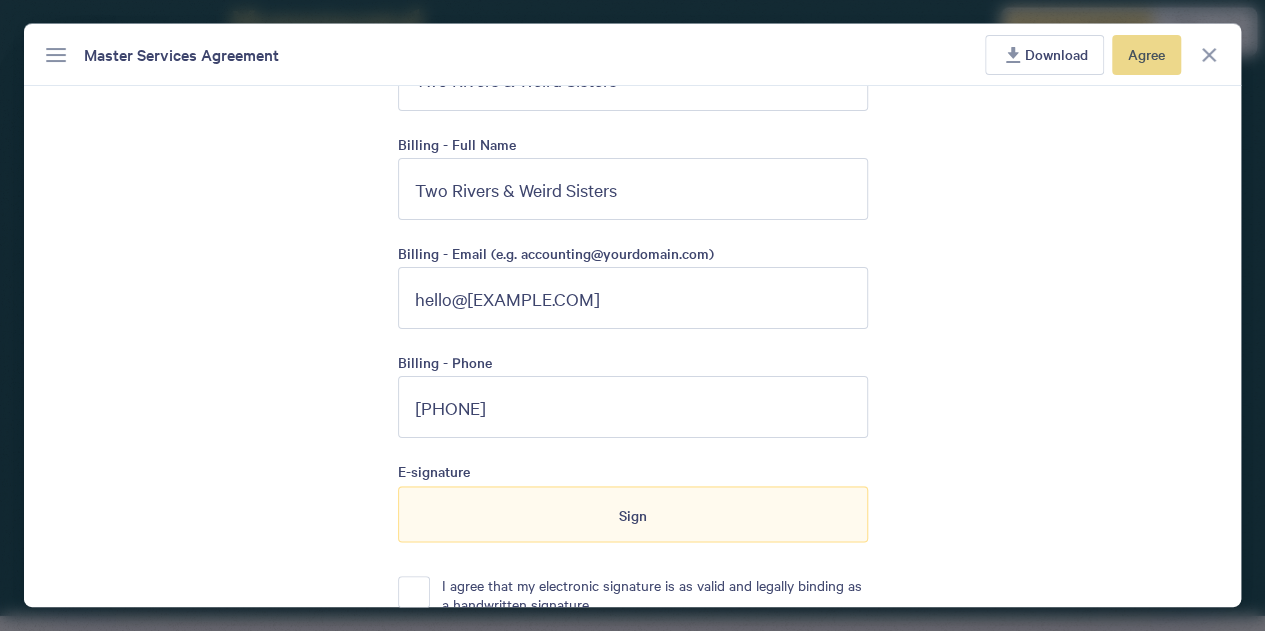 type on "[PHONE]" 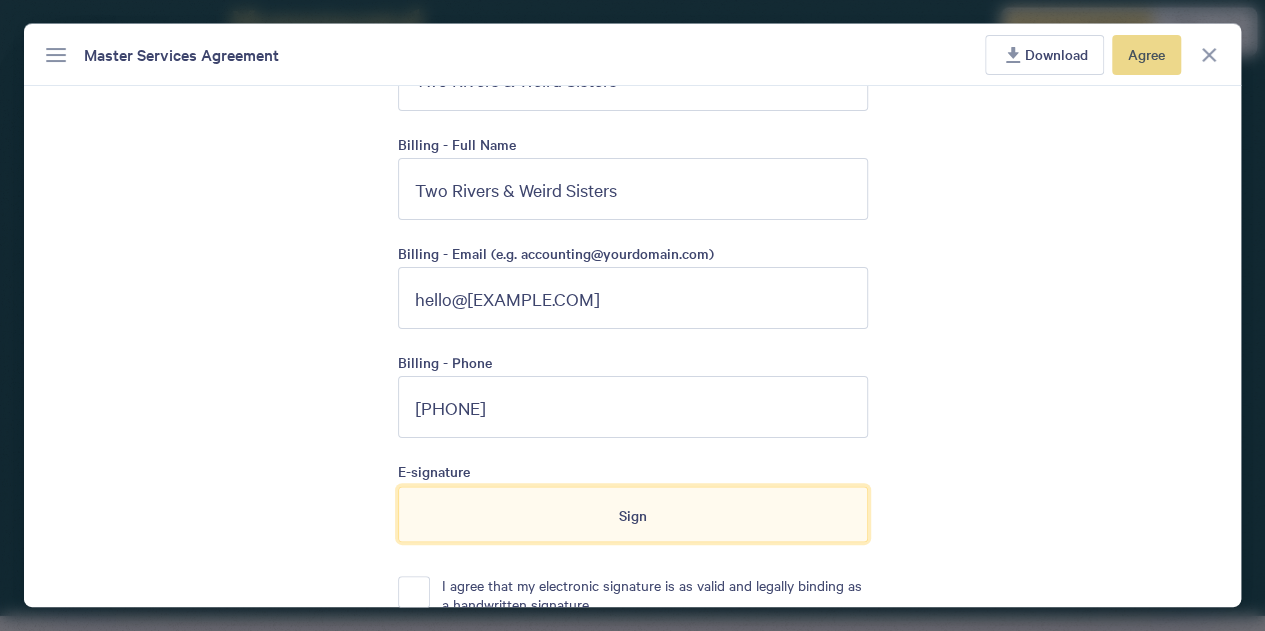scroll, scrollTop: 5692, scrollLeft: 0, axis: vertical 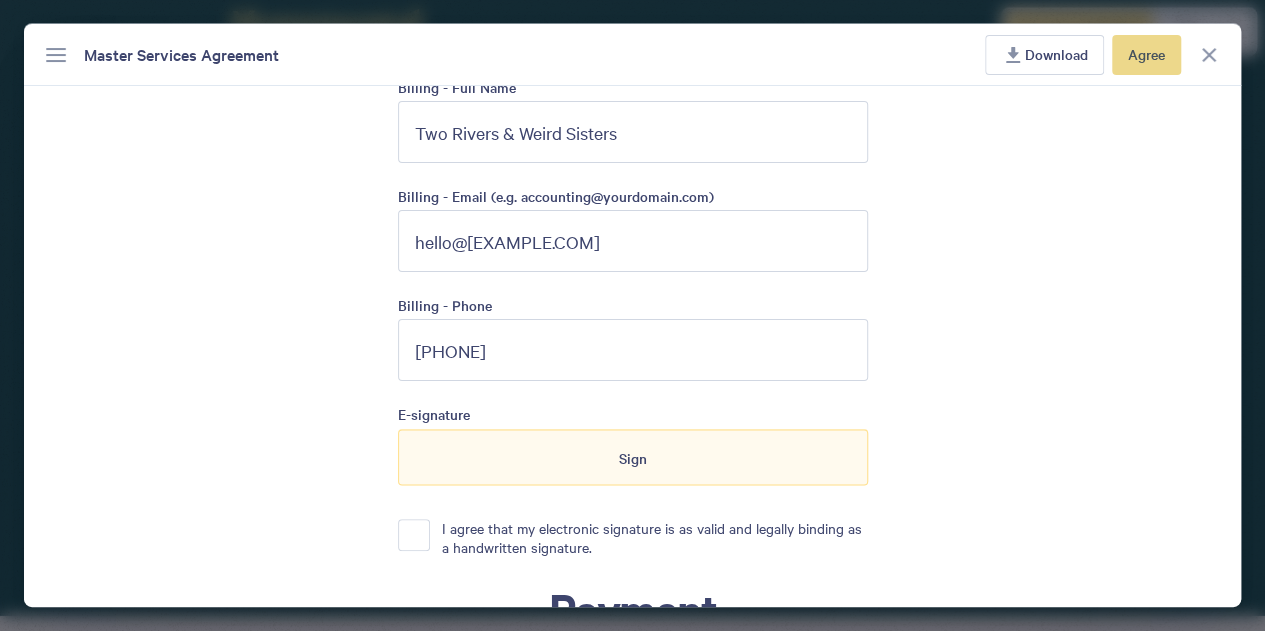 click on "I agree that my electronic signature is as valid and legally binding as a handwritten signature." at bounding box center [414, 535] 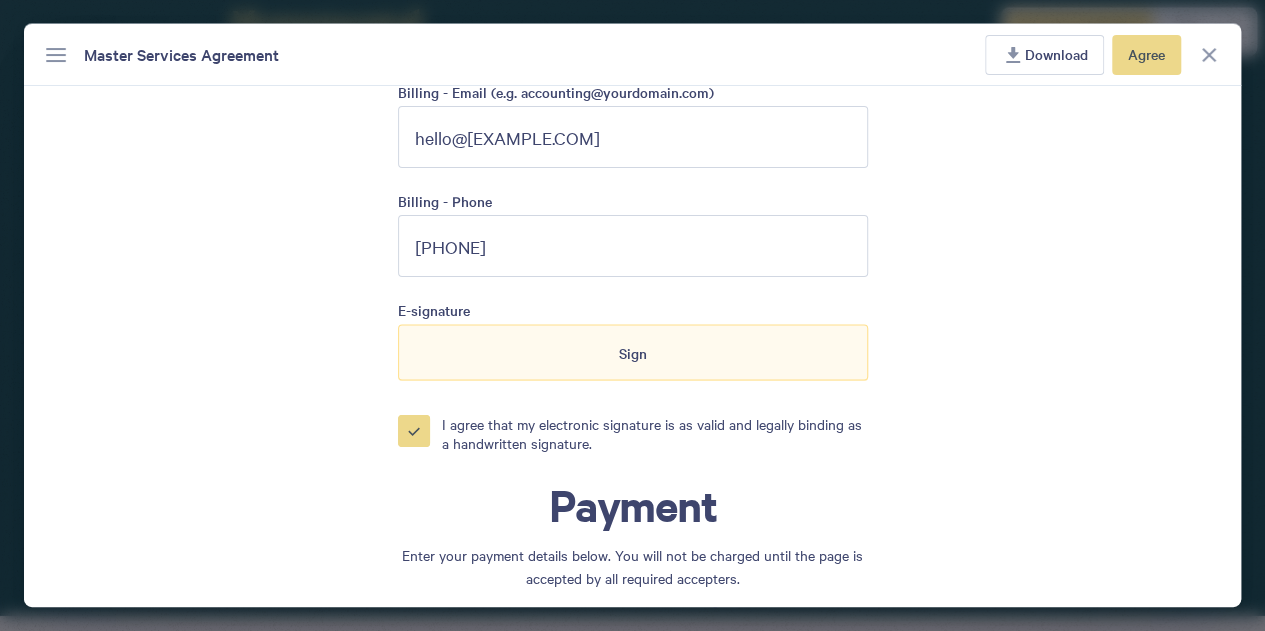 scroll, scrollTop: 5795, scrollLeft: 0, axis: vertical 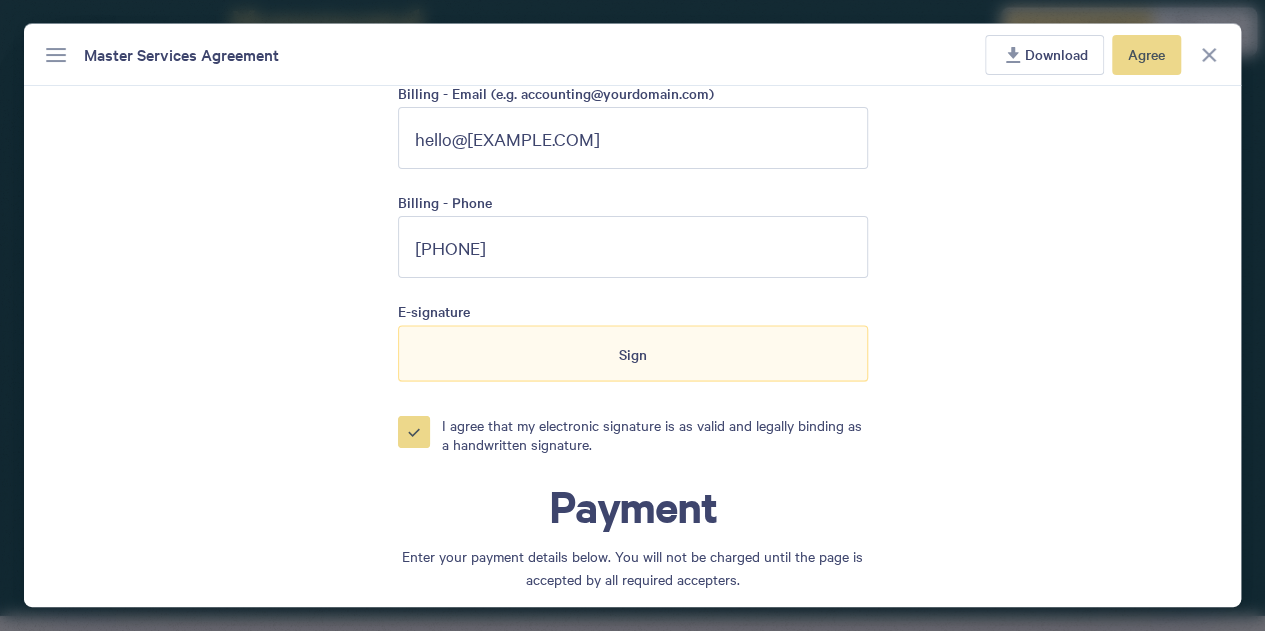 click on "Sign" at bounding box center [633, 354] 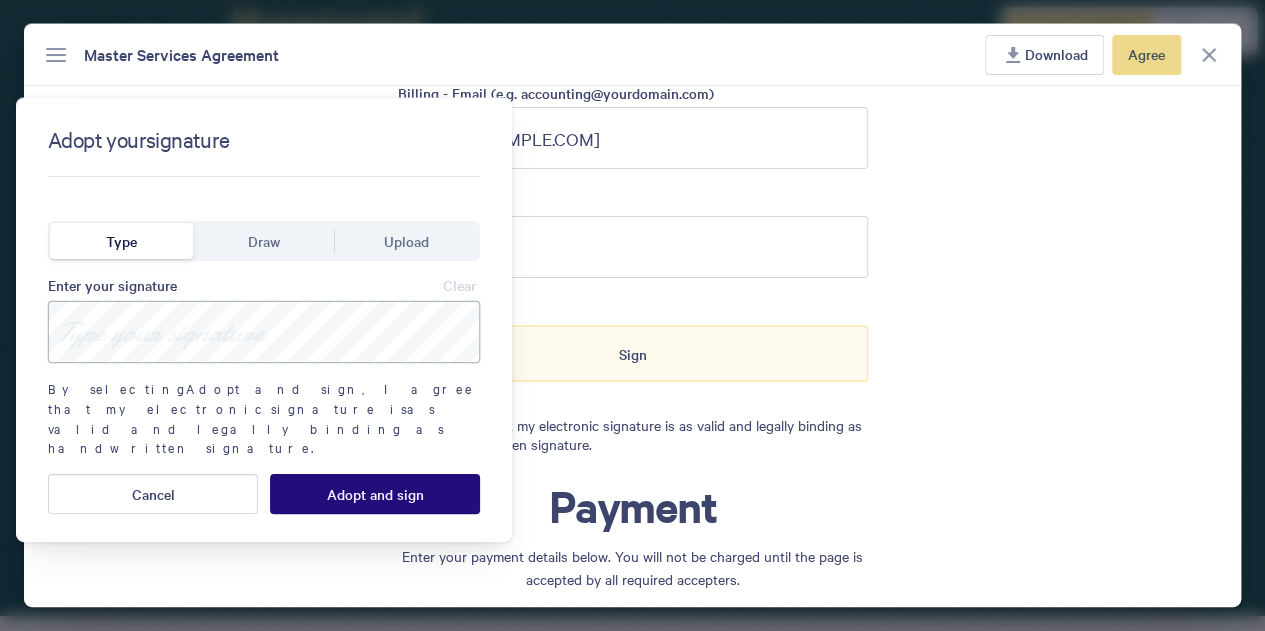 click at bounding box center (264, 332) 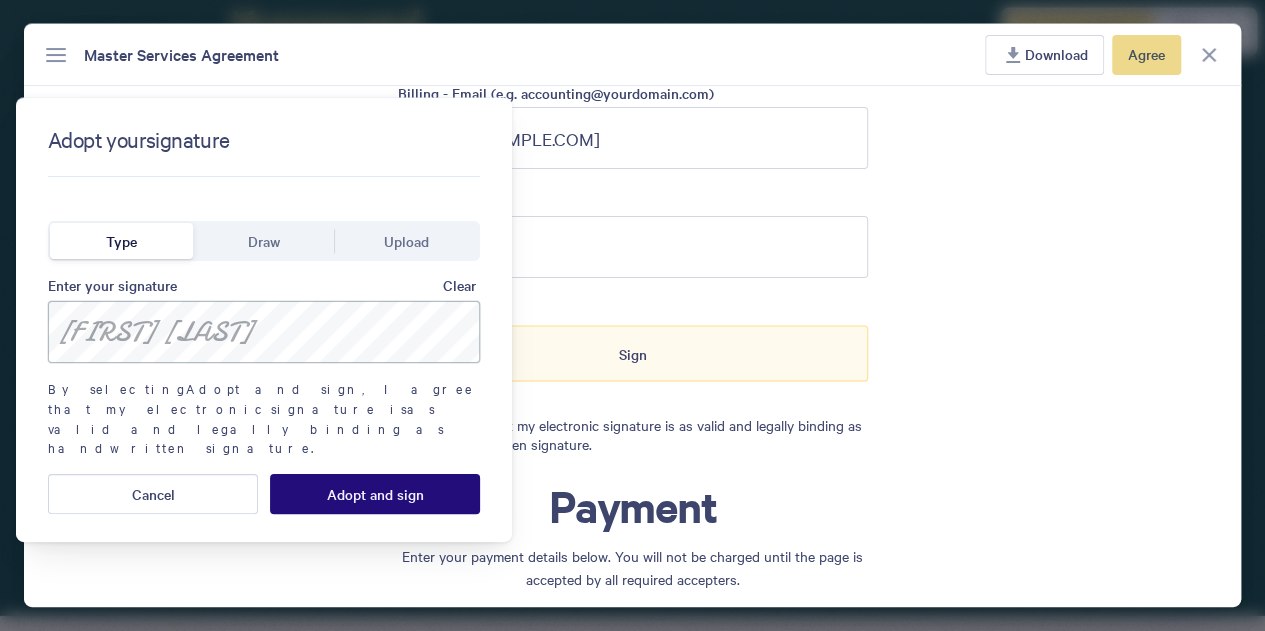 type on "[FIRST] [LAST]" 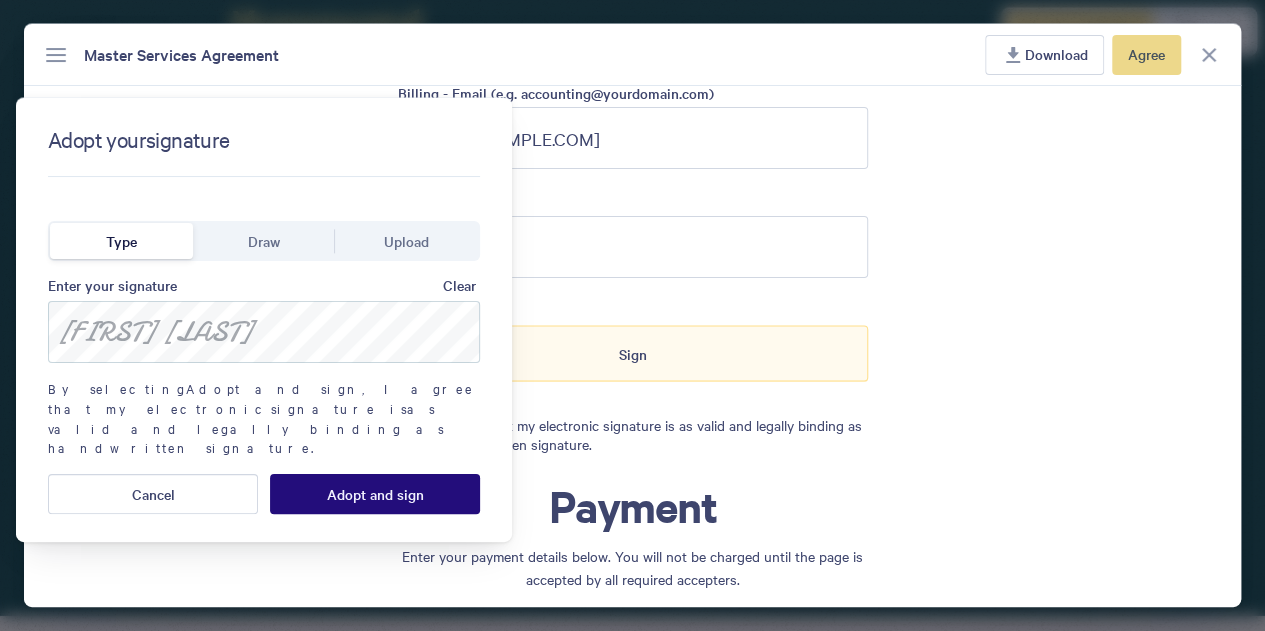 click on "Adopt and sign" at bounding box center (375, 494) 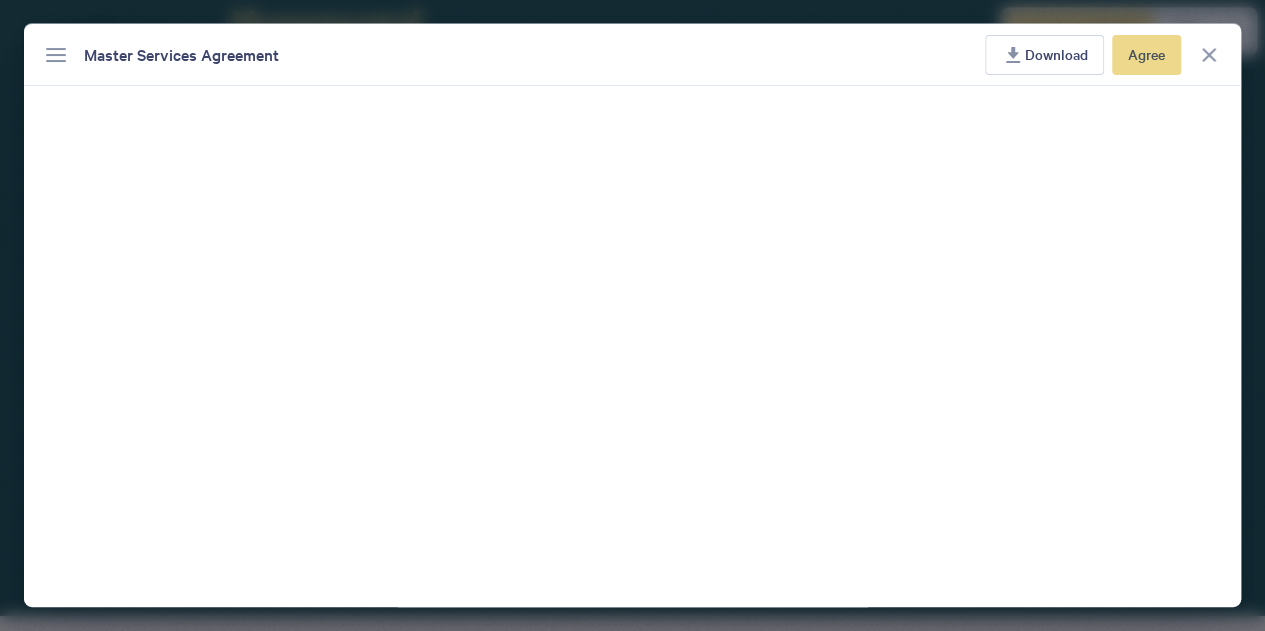 scroll, scrollTop: 6443, scrollLeft: 0, axis: vertical 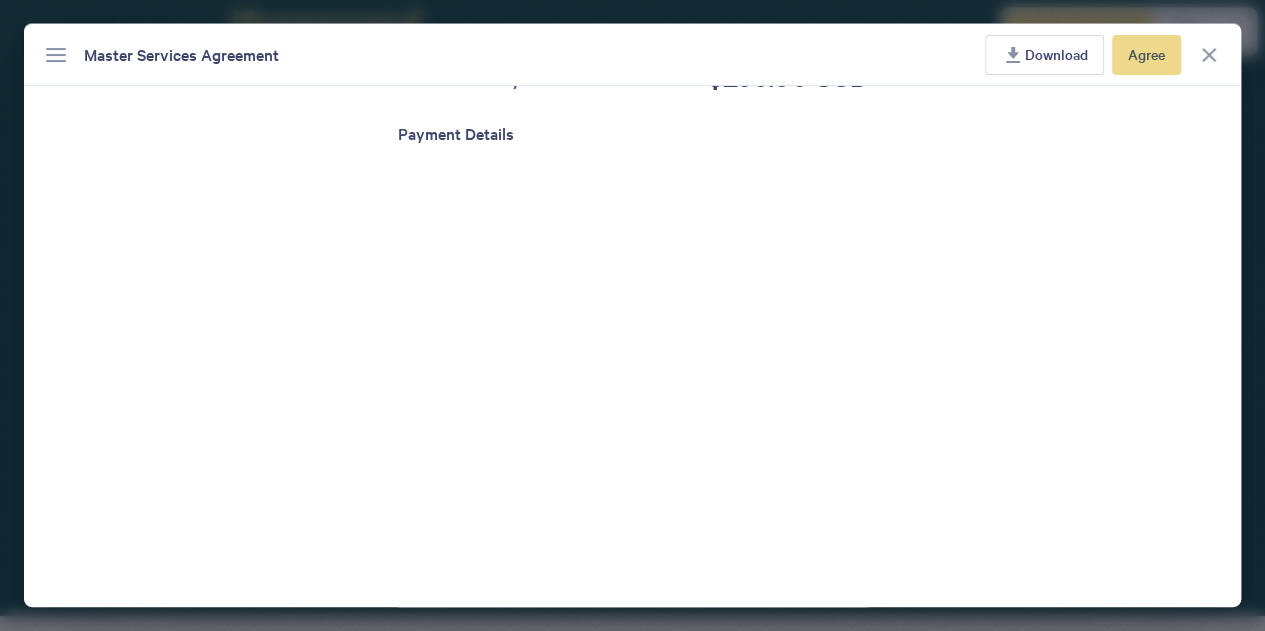 click on "Accept To accept this document, fill out the form and click the button below. Name [FIRST] [LAST] Email hello@[EXAMPLE.COM] Organization (optional) [COMPANY_NAME] Billing - Full Name [COMPANY_NAME] Billing - Email (e.g. accounting@yourdomain.com) hello@[EXAMPLE.COM] Billing - Phone [PHONE] E-signature Signed 8/1/2025 [FIRST] [LAST] I agree that my electronic signature is as valid and legally binding as a handwritten signature. Payment Enter your payment details below. You will not be charged until the page is accepted by all required accepters. Total due today $290.00   USD Payment Details Agree Secured by Qwilr" at bounding box center [632, -89] 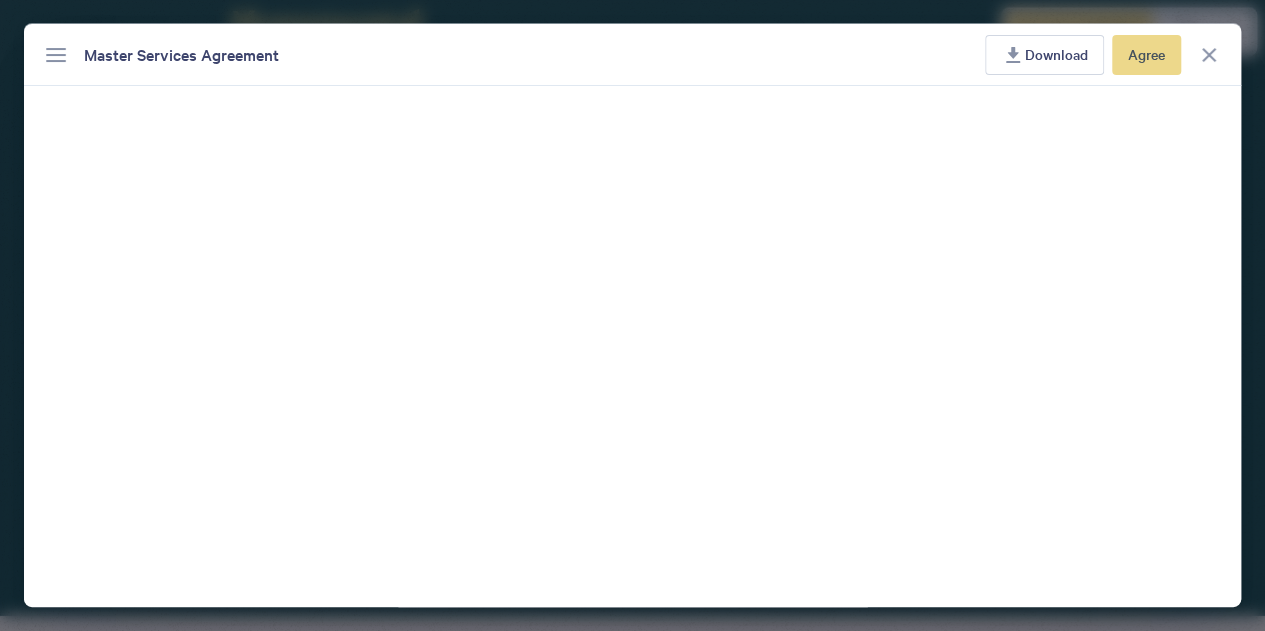scroll, scrollTop: 6677, scrollLeft: 0, axis: vertical 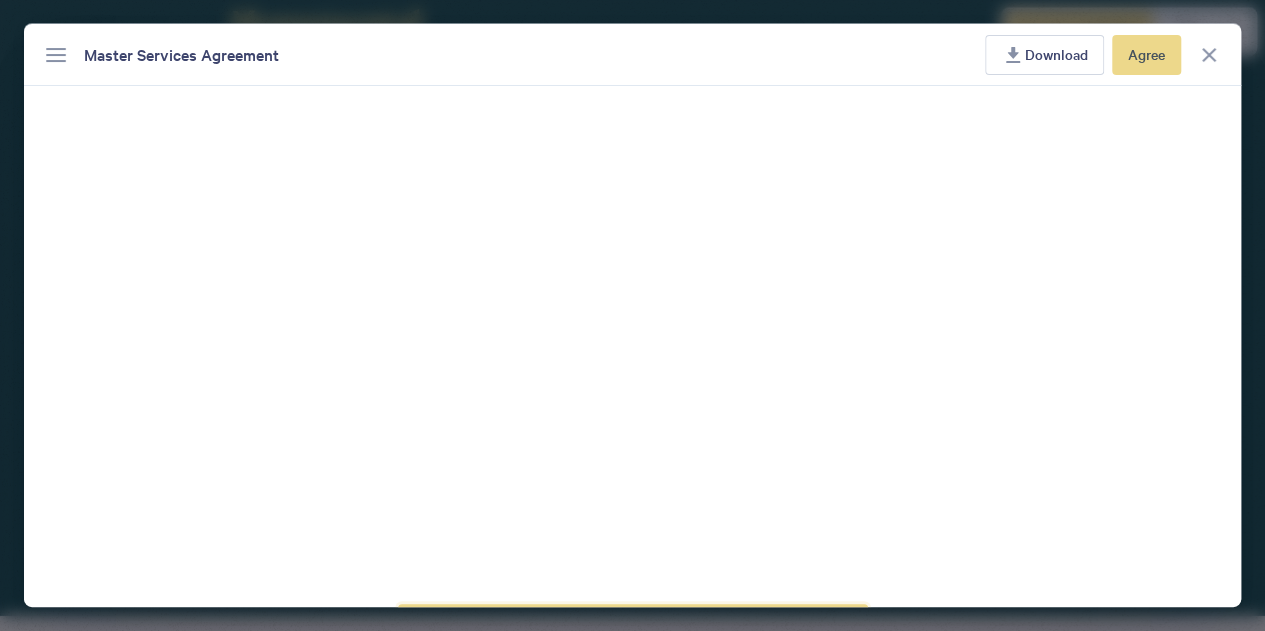 click on "Agree" at bounding box center (633, 635) 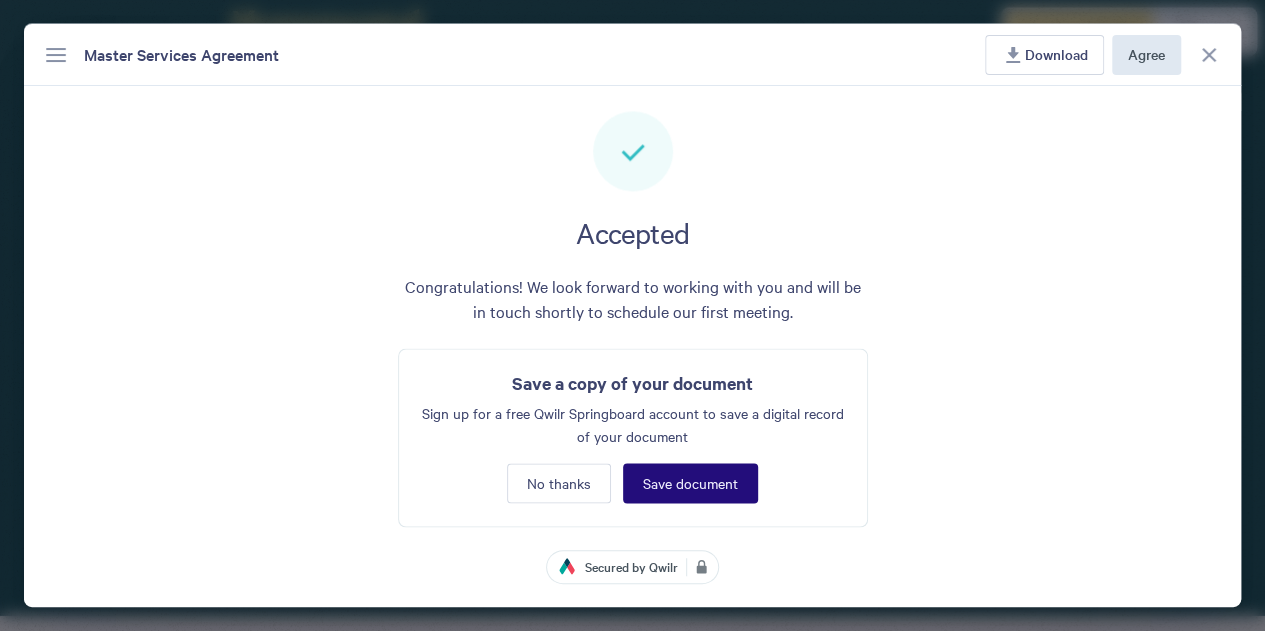 scroll, scrollTop: 5146, scrollLeft: 0, axis: vertical 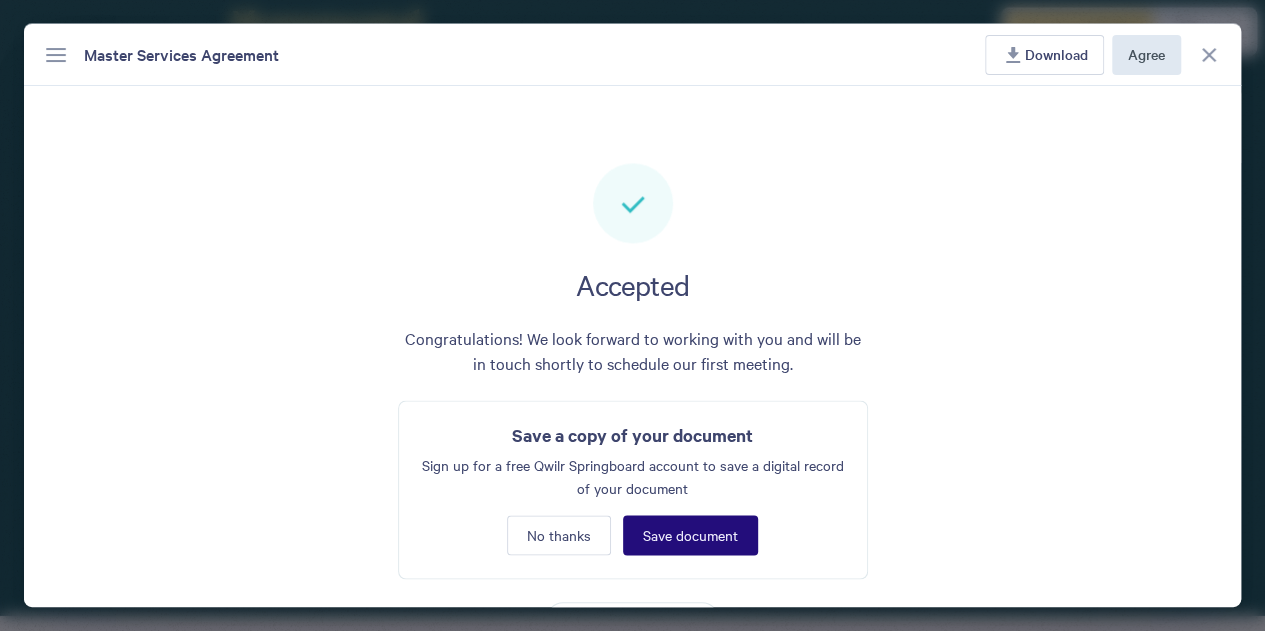 click on "Save document" at bounding box center [690, 535] 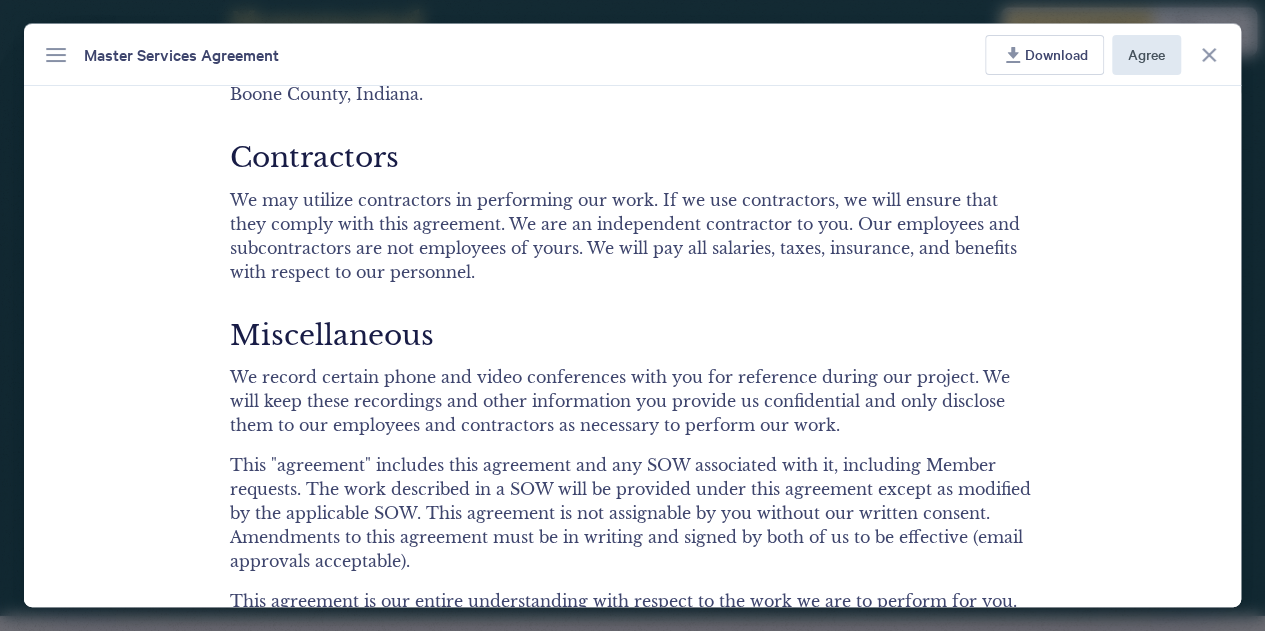 scroll, scrollTop: 5146, scrollLeft: 0, axis: vertical 